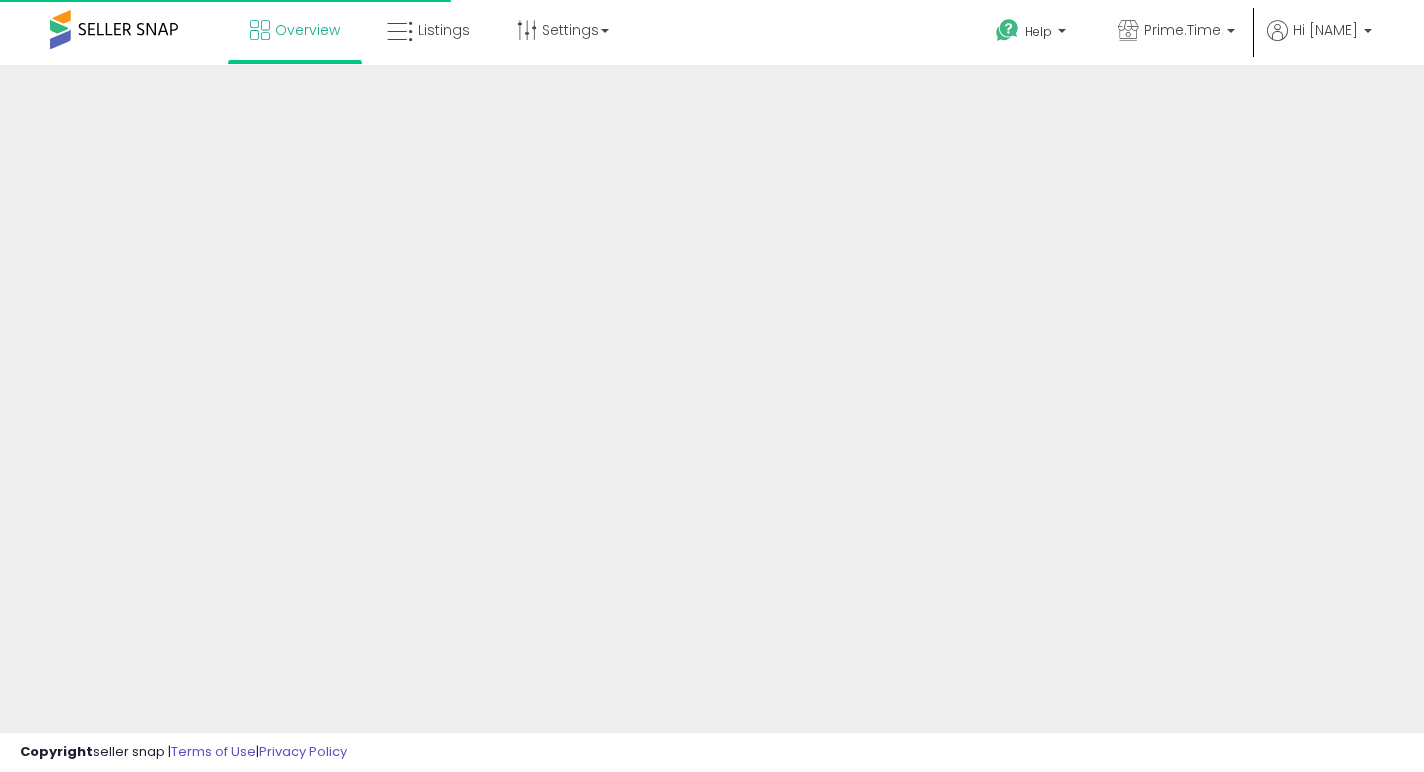 scroll, scrollTop: 0, scrollLeft: 0, axis: both 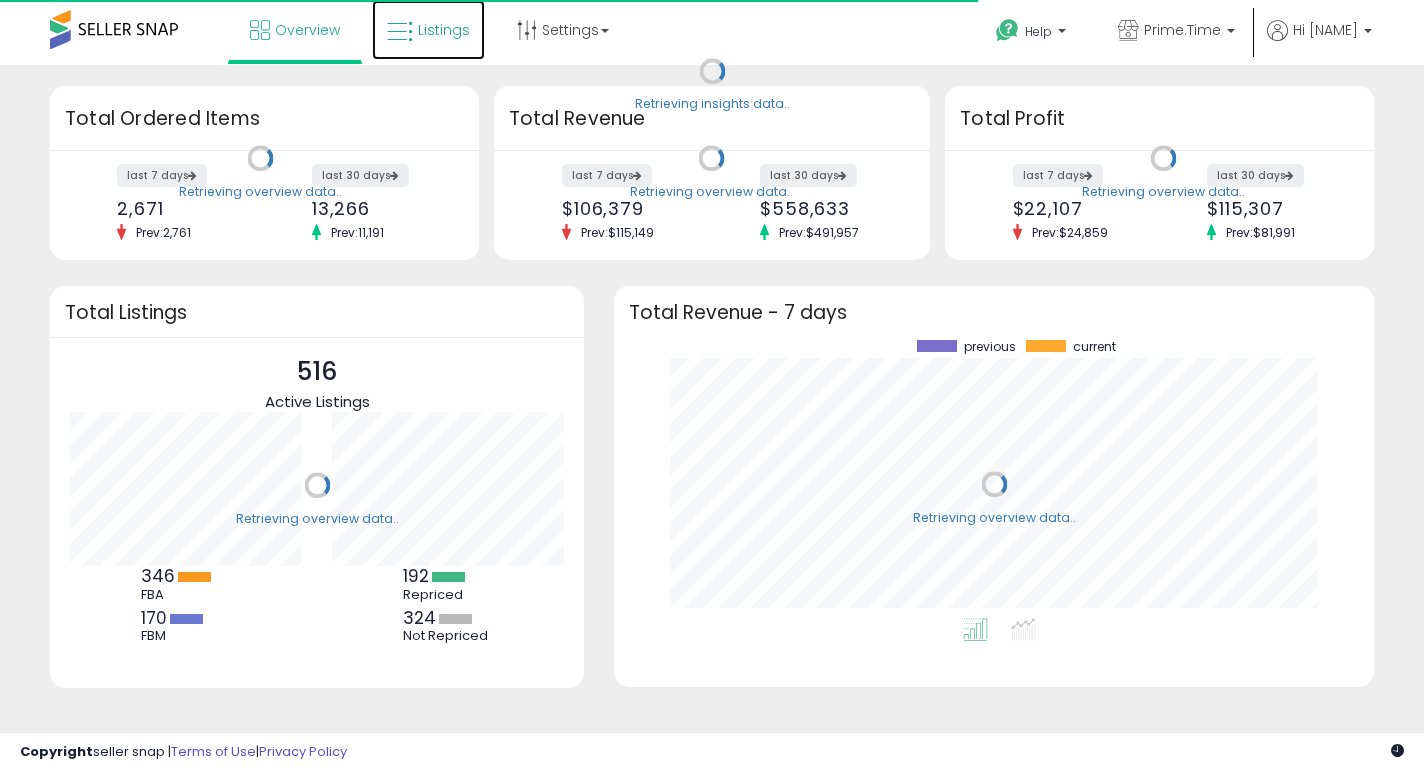 click on "Listings" at bounding box center (428, 30) 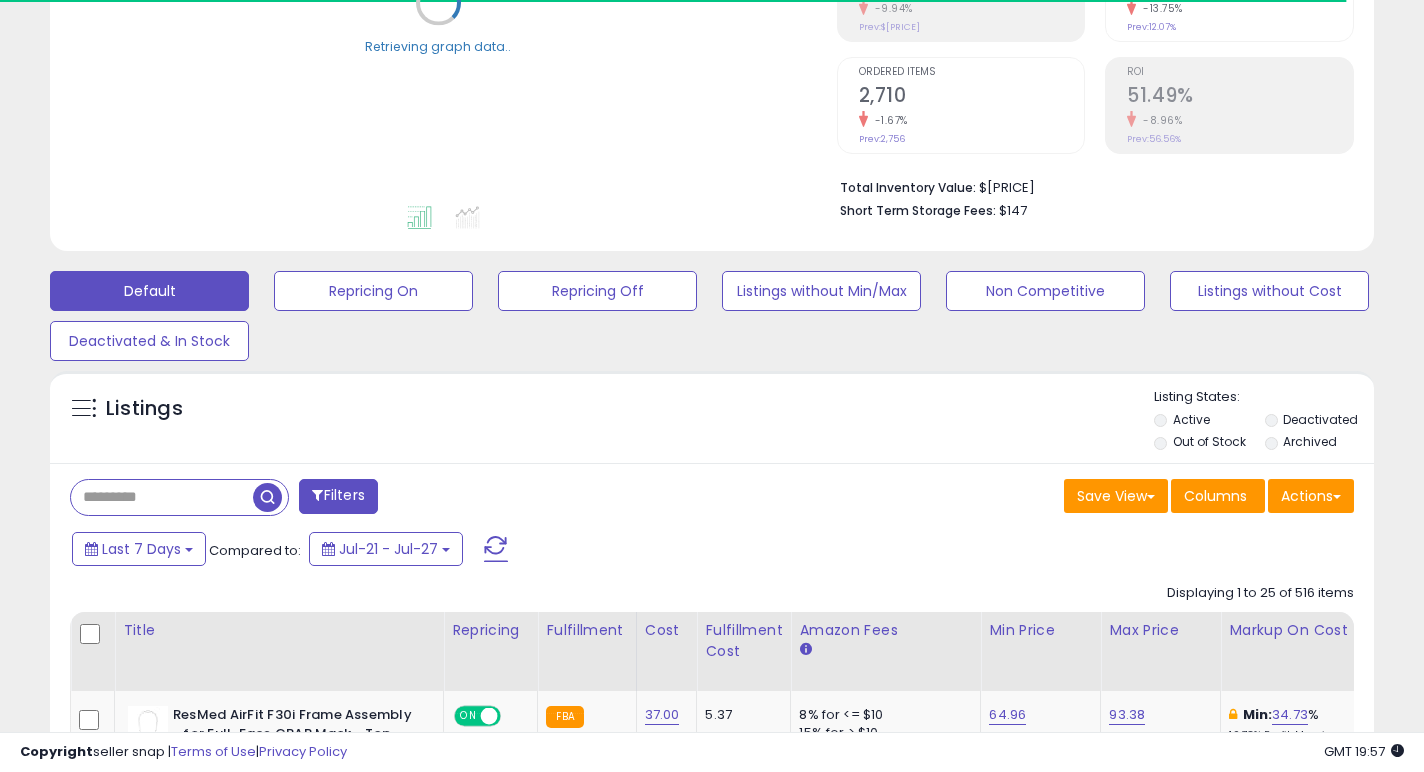 scroll, scrollTop: 371, scrollLeft: 0, axis: vertical 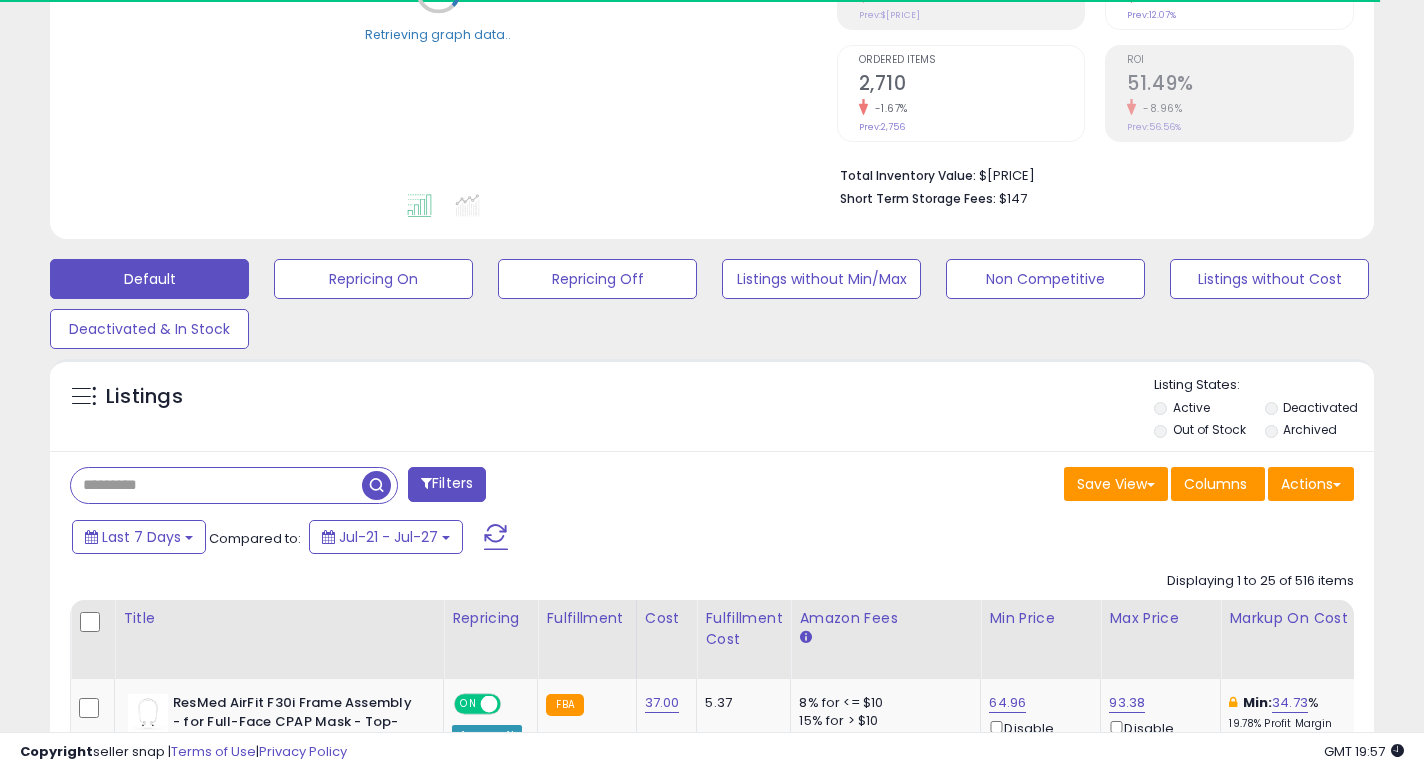 click at bounding box center [216, 485] 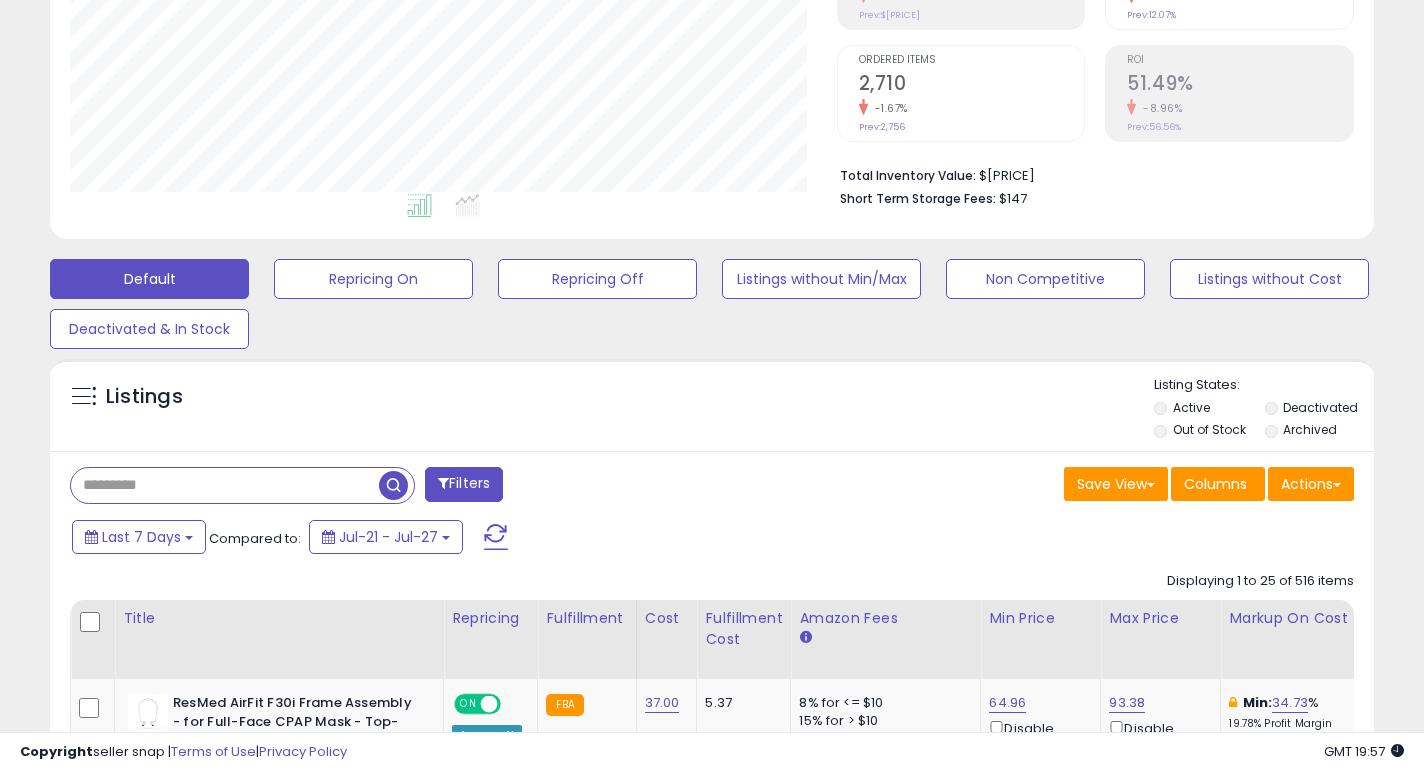 scroll, scrollTop: 999590, scrollLeft: 999233, axis: both 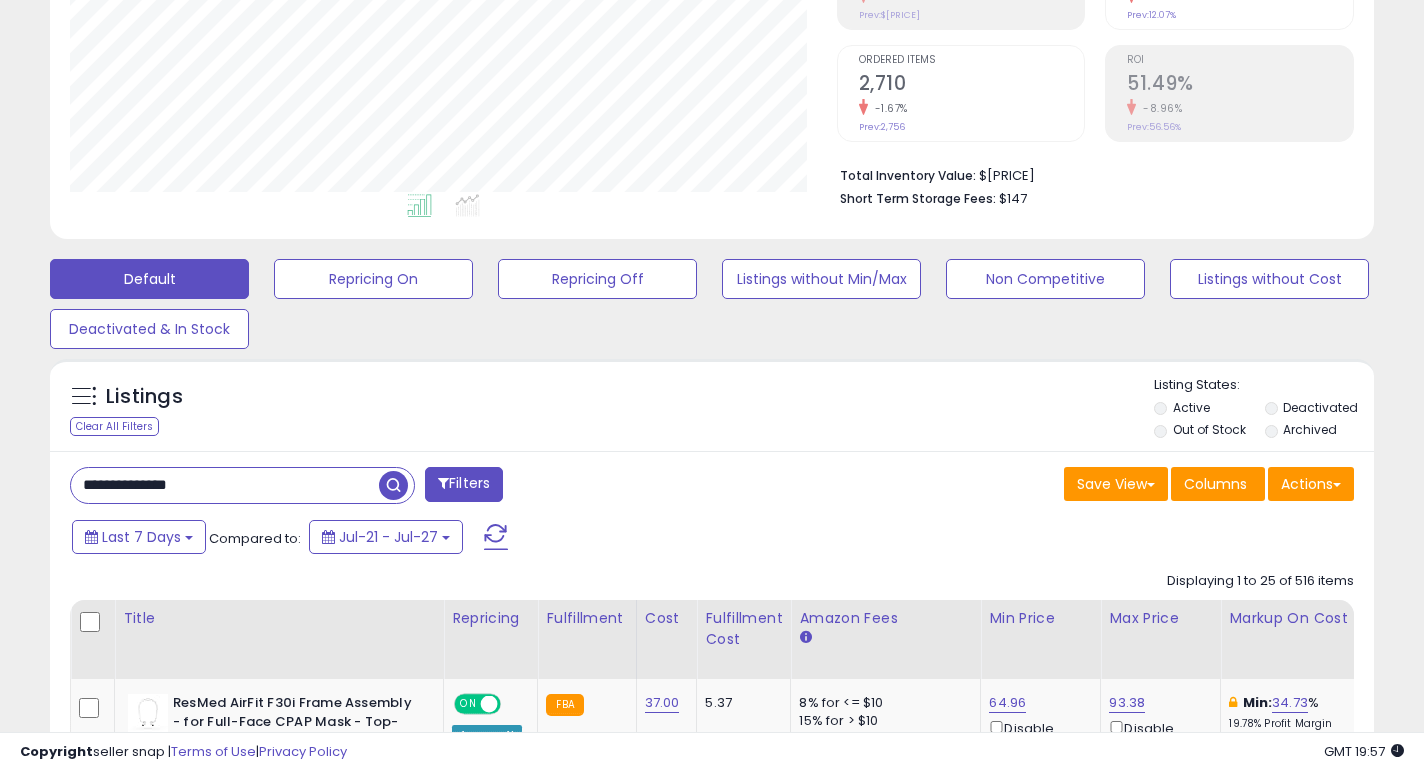 type on "**********" 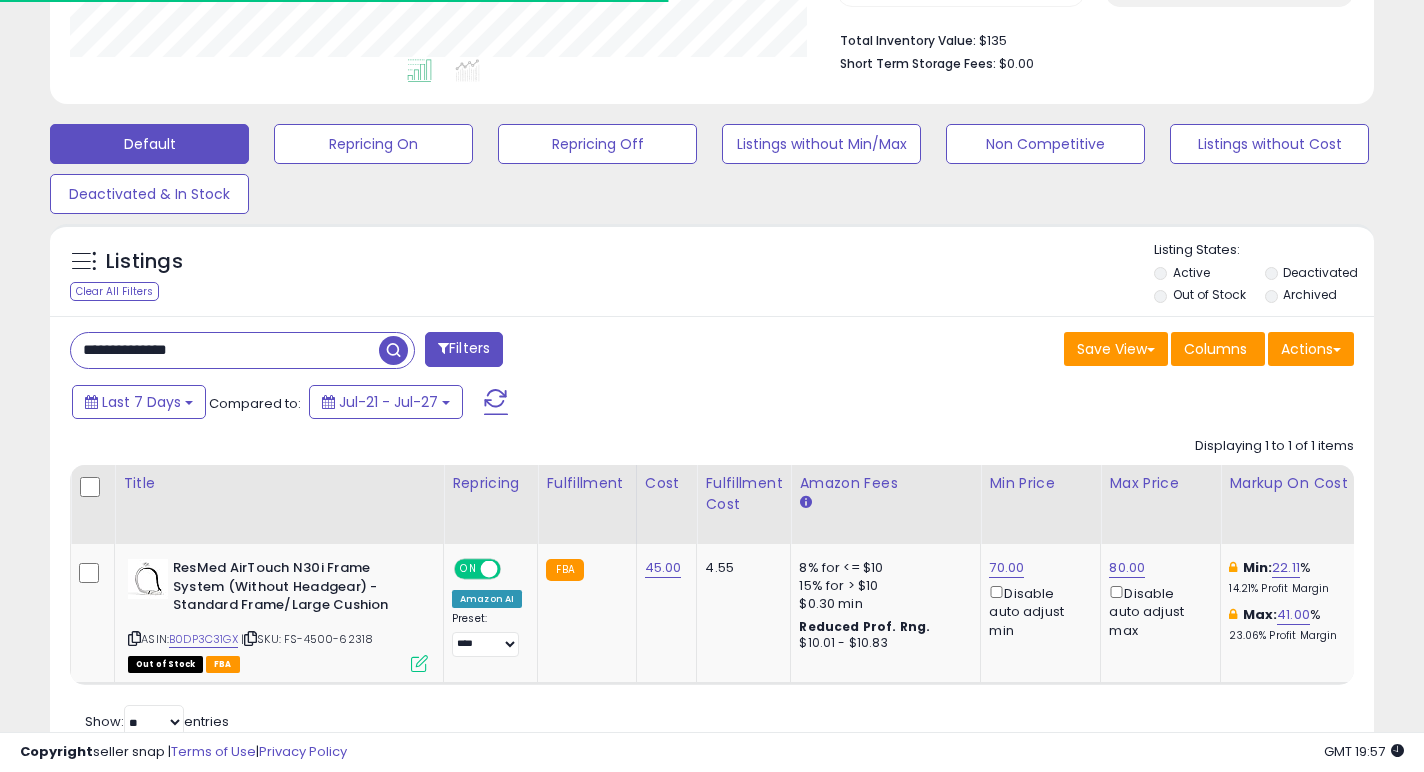 scroll, scrollTop: 574, scrollLeft: 0, axis: vertical 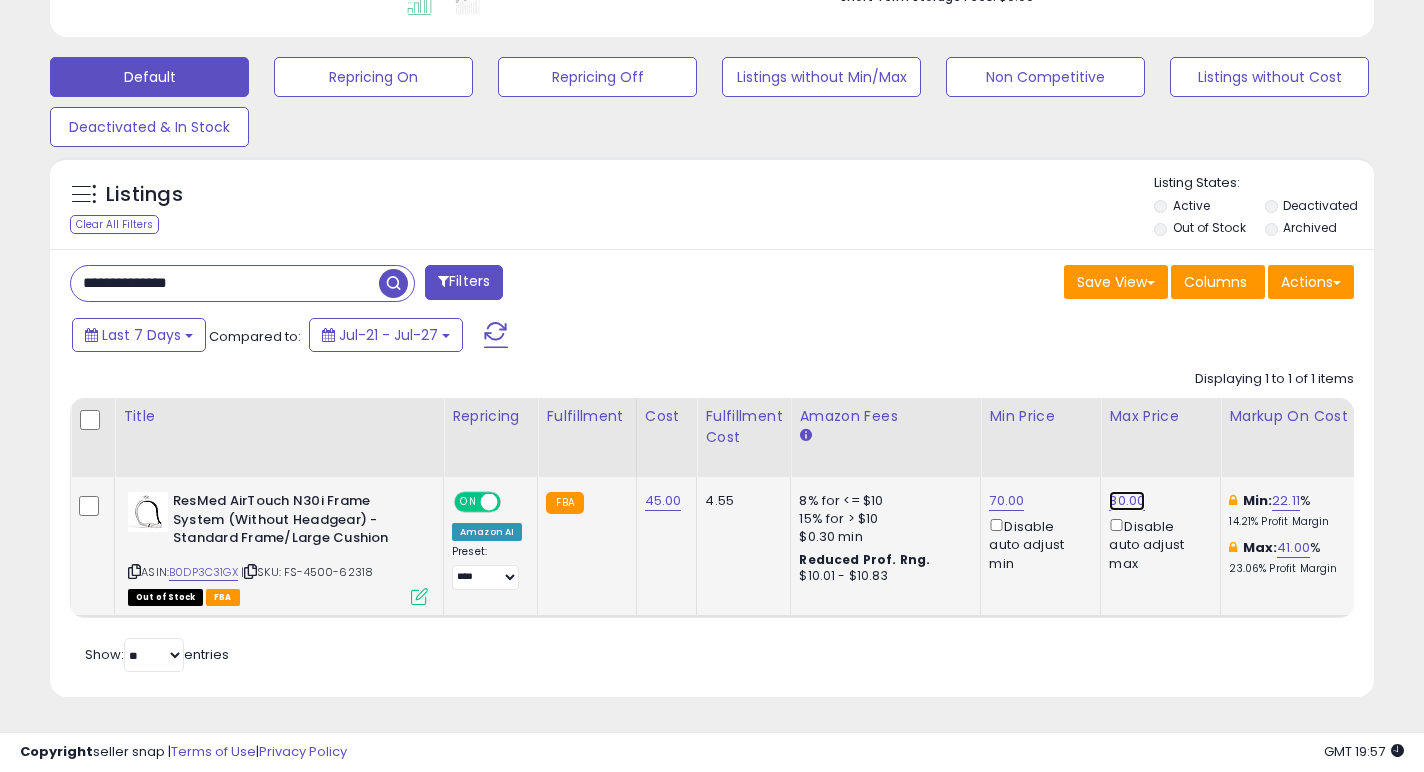 click on "80.00" at bounding box center (1127, 501) 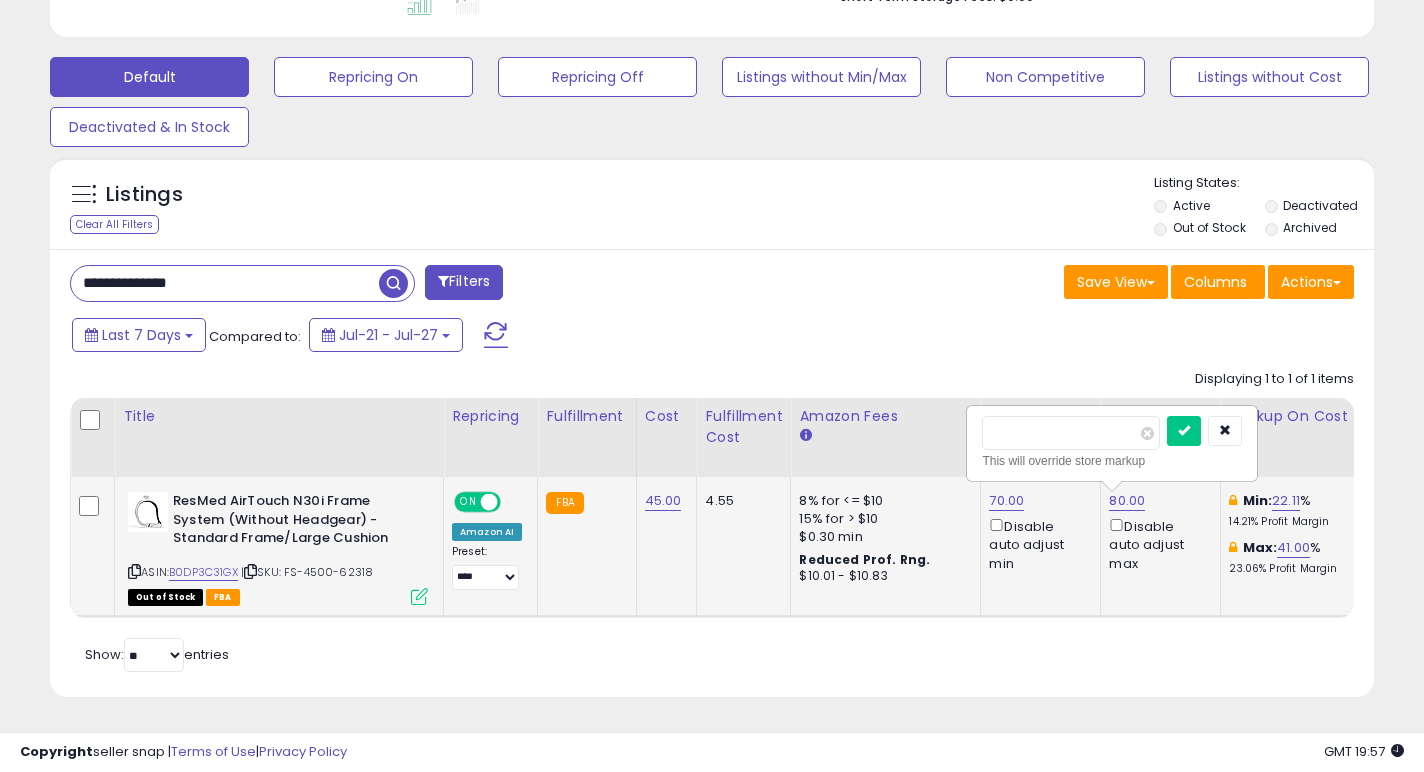 click on "*****" at bounding box center (1071, 433) 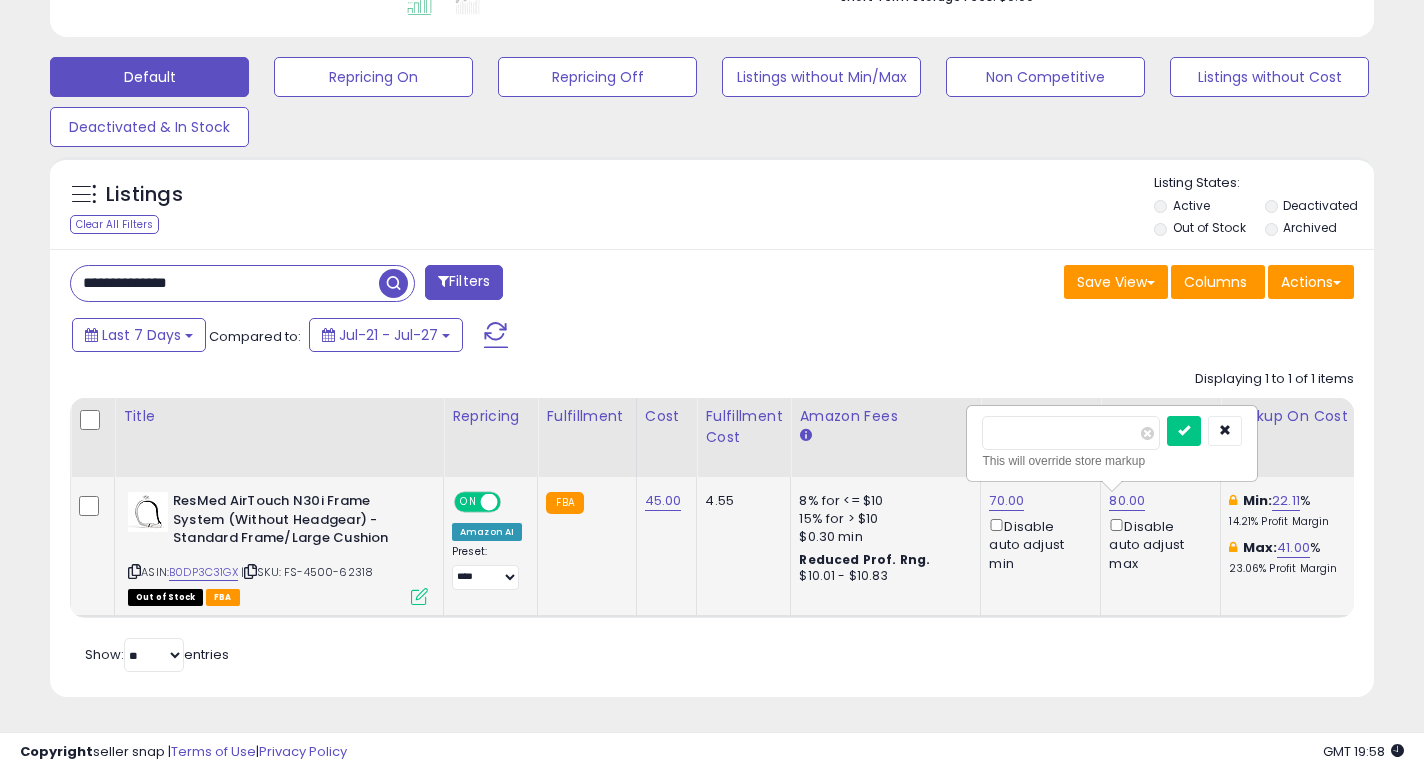 click at bounding box center [1184, 431] 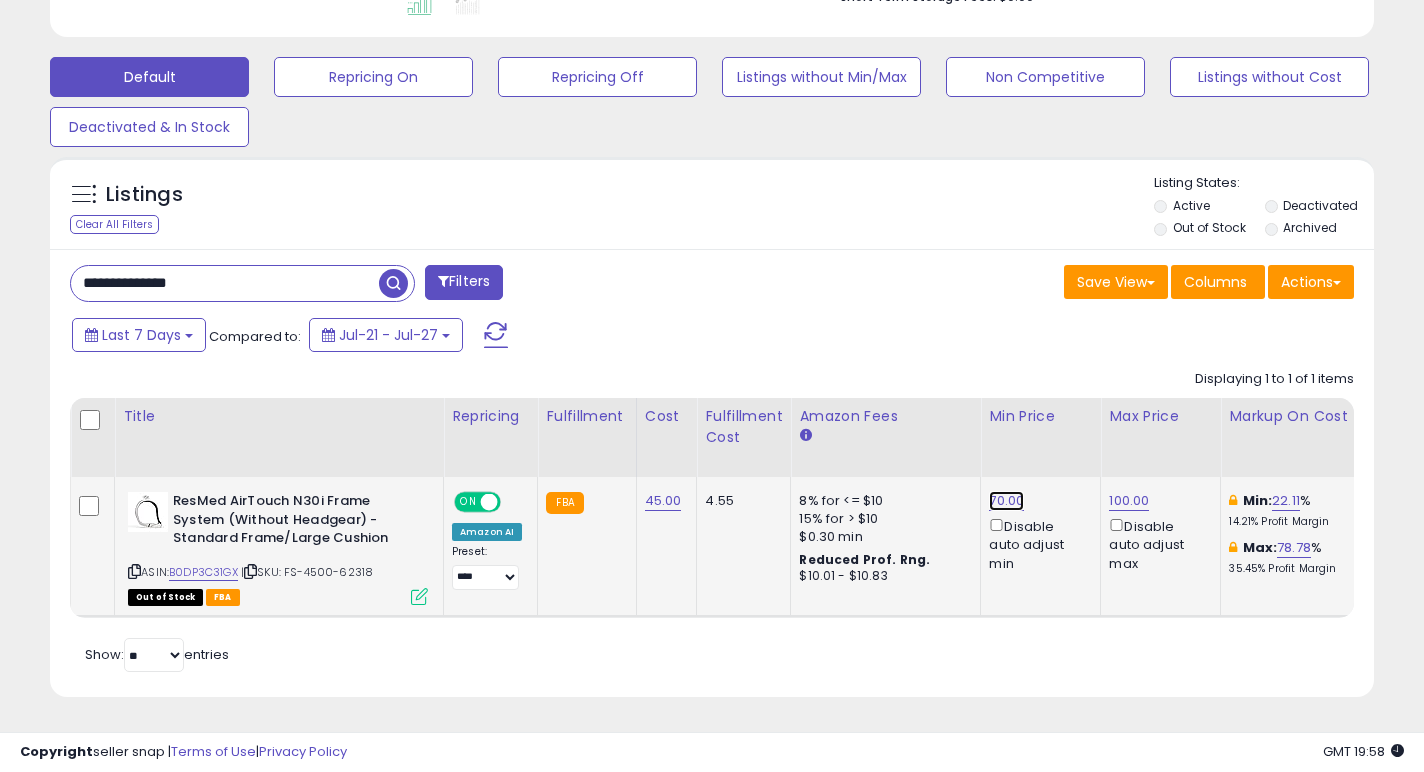 click on "70.00" at bounding box center (1006, 501) 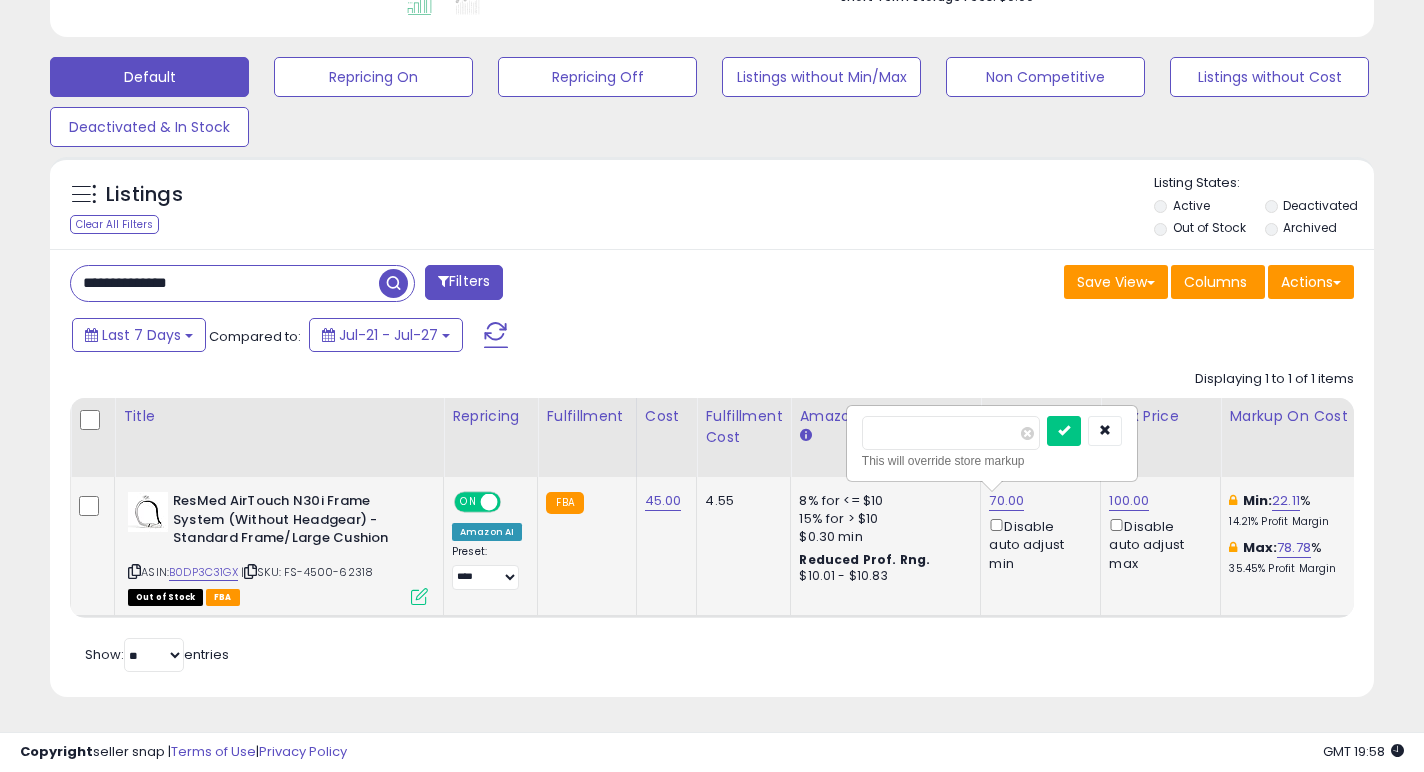 click on "*****" at bounding box center (951, 433) 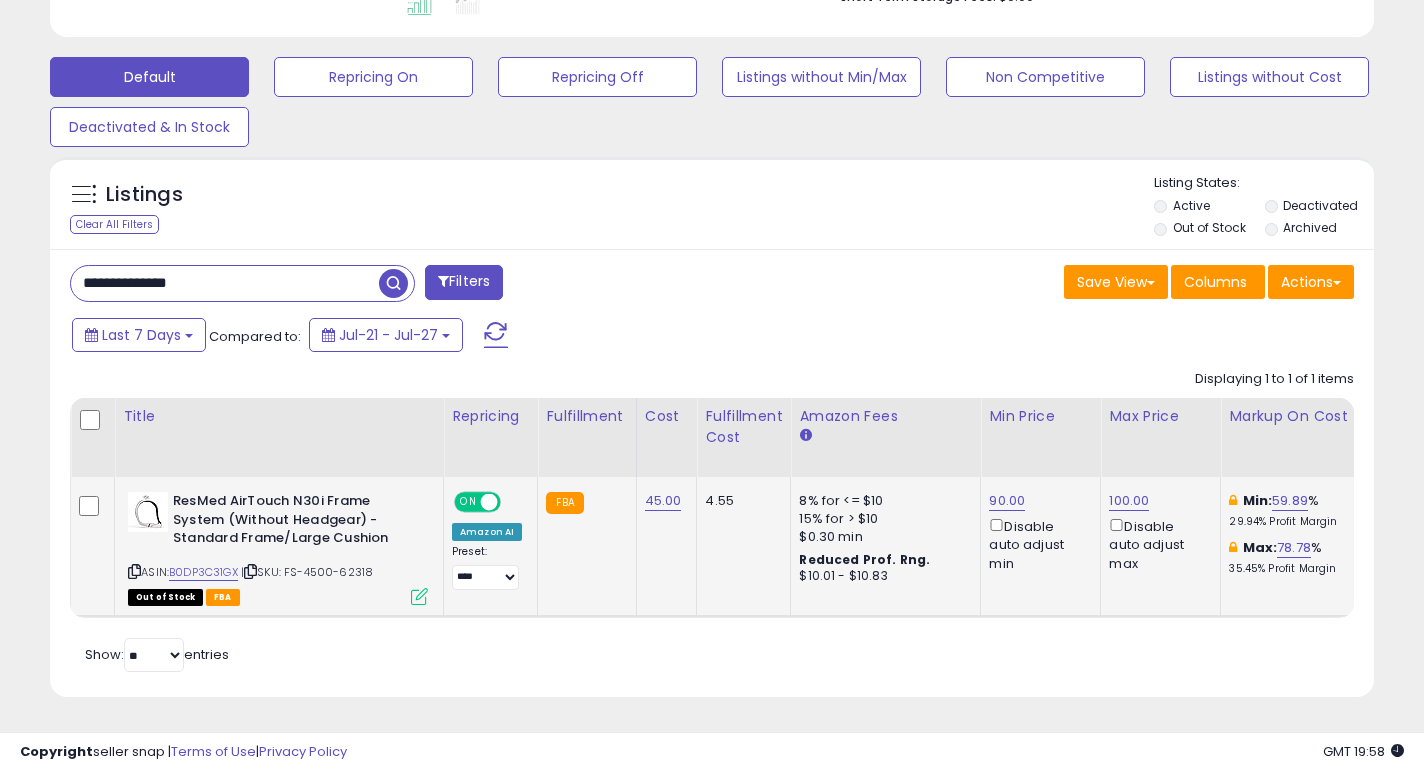click on "**********" at bounding box center [225, 283] 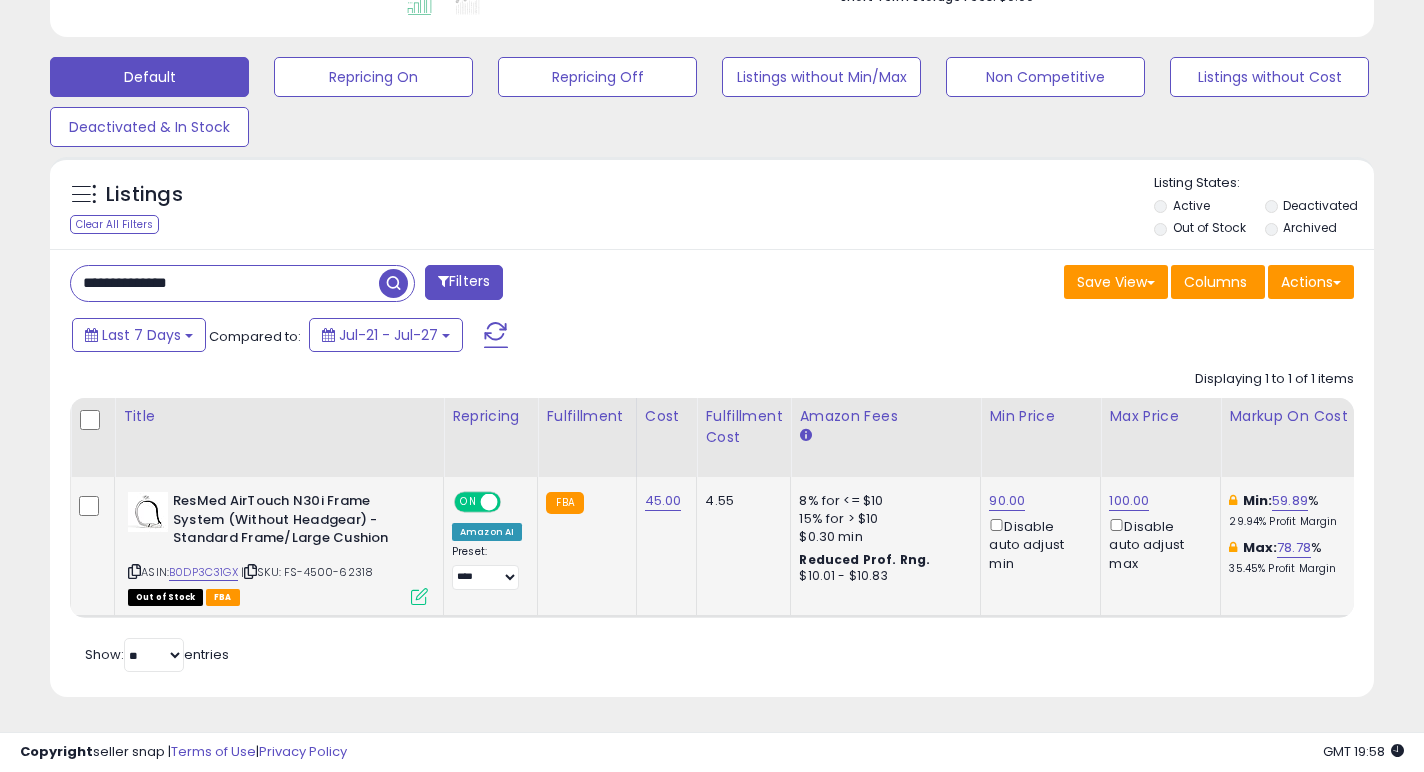 click on "**********" at bounding box center (225, 283) 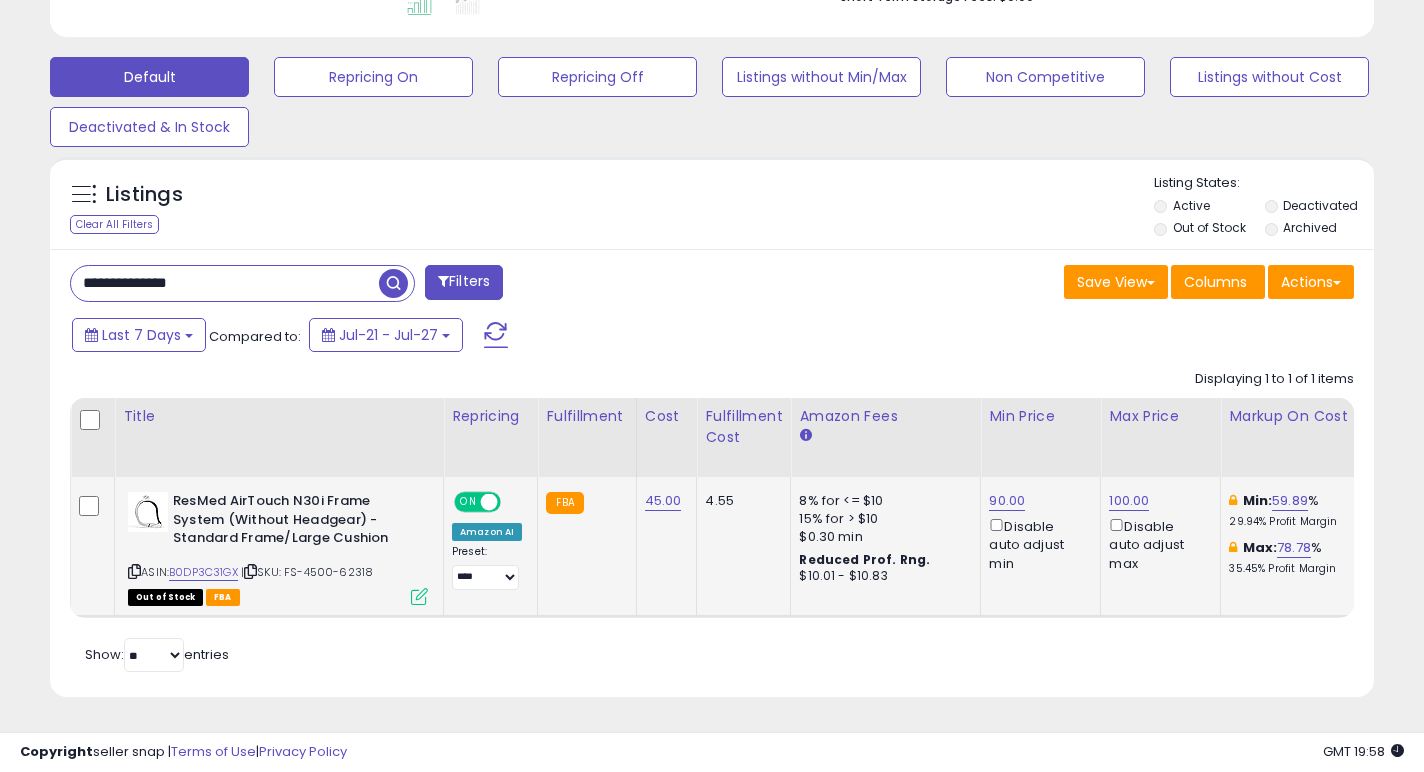 paste 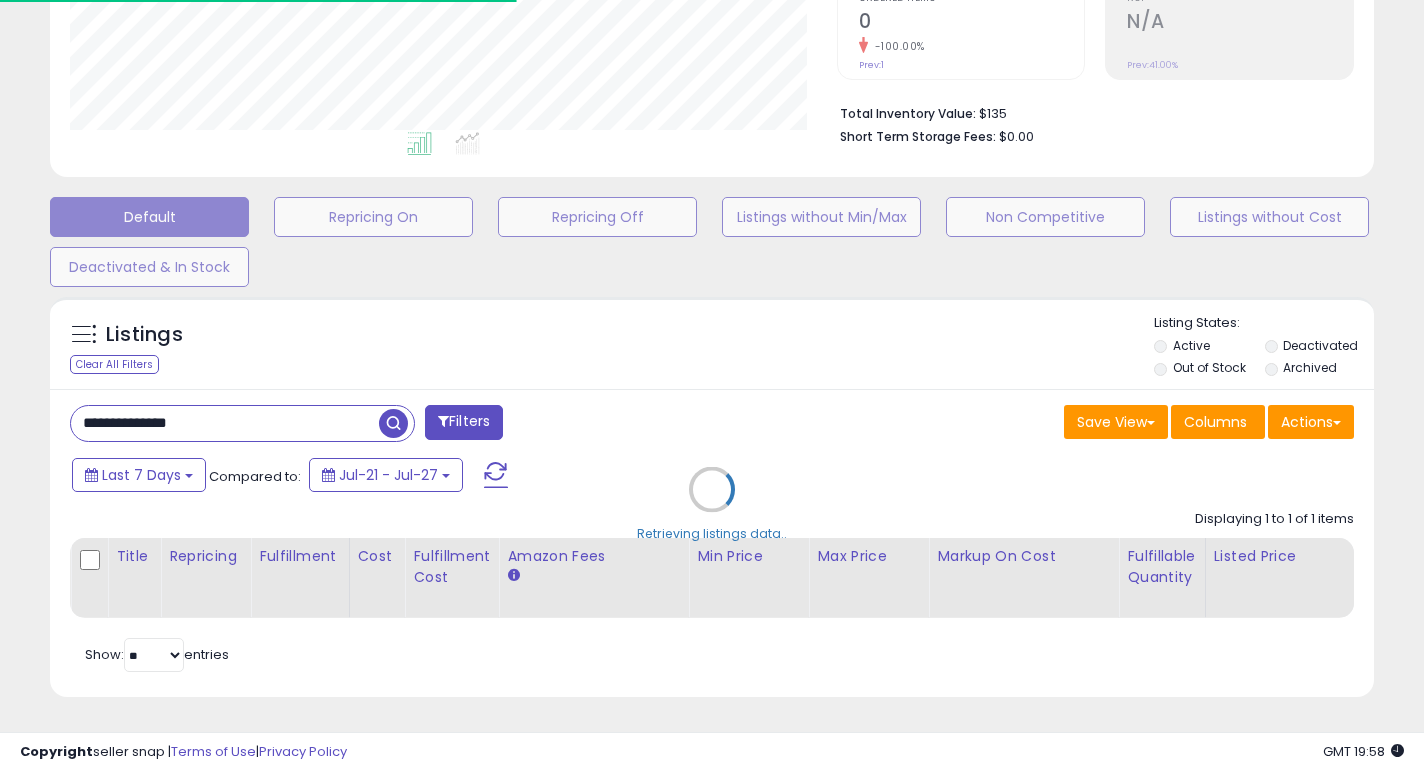 scroll, scrollTop: 574, scrollLeft: 0, axis: vertical 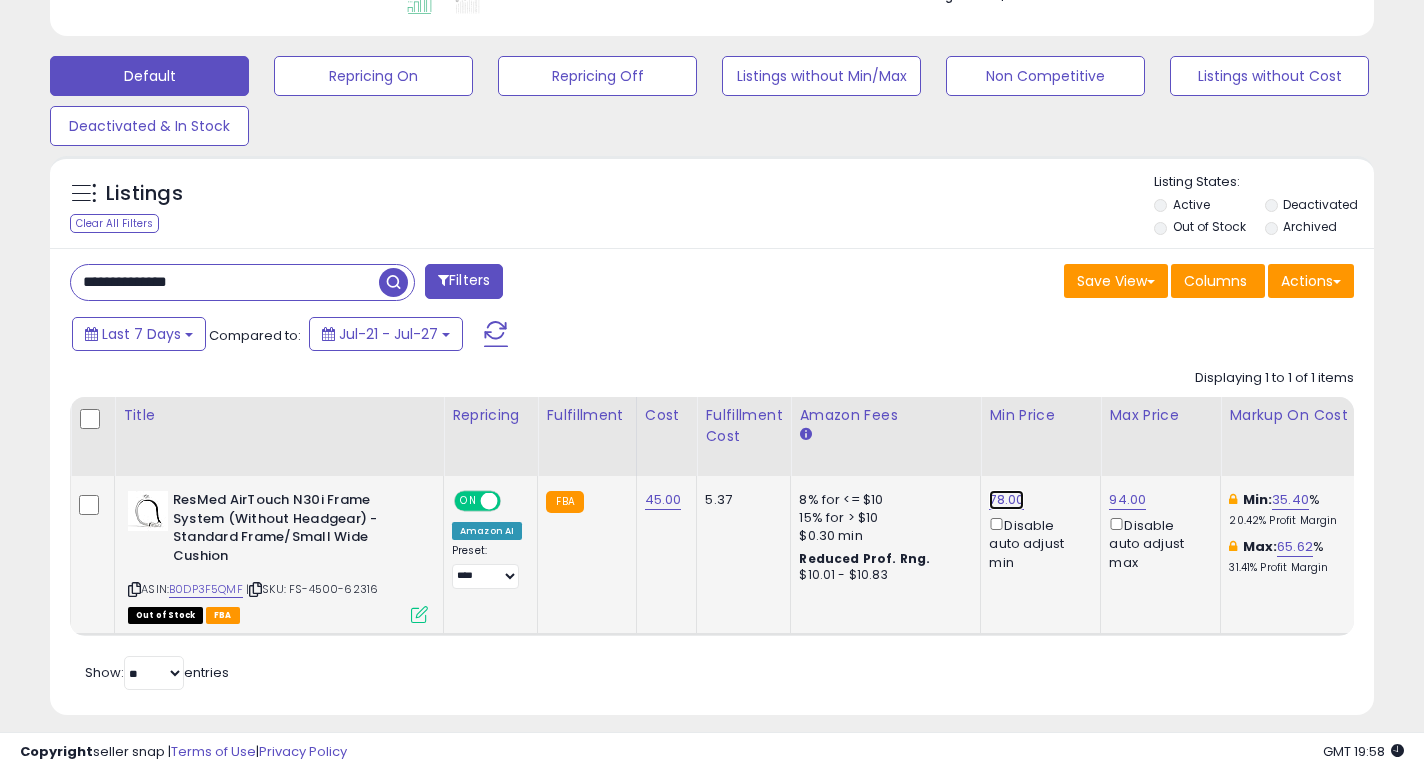 click on "78.00" at bounding box center (1006, 500) 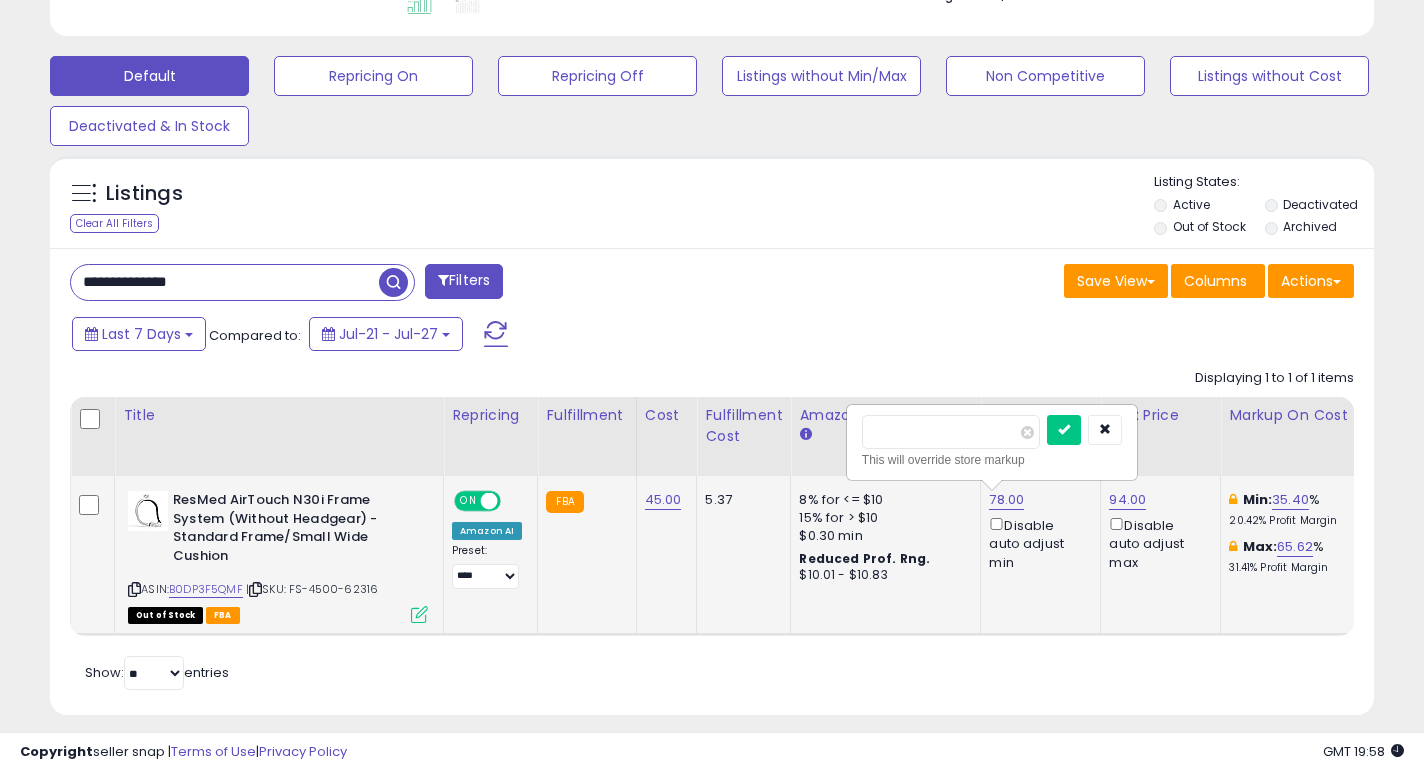 drag, startPoint x: 892, startPoint y: 434, endPoint x: 865, endPoint y: 433, distance: 27.018513 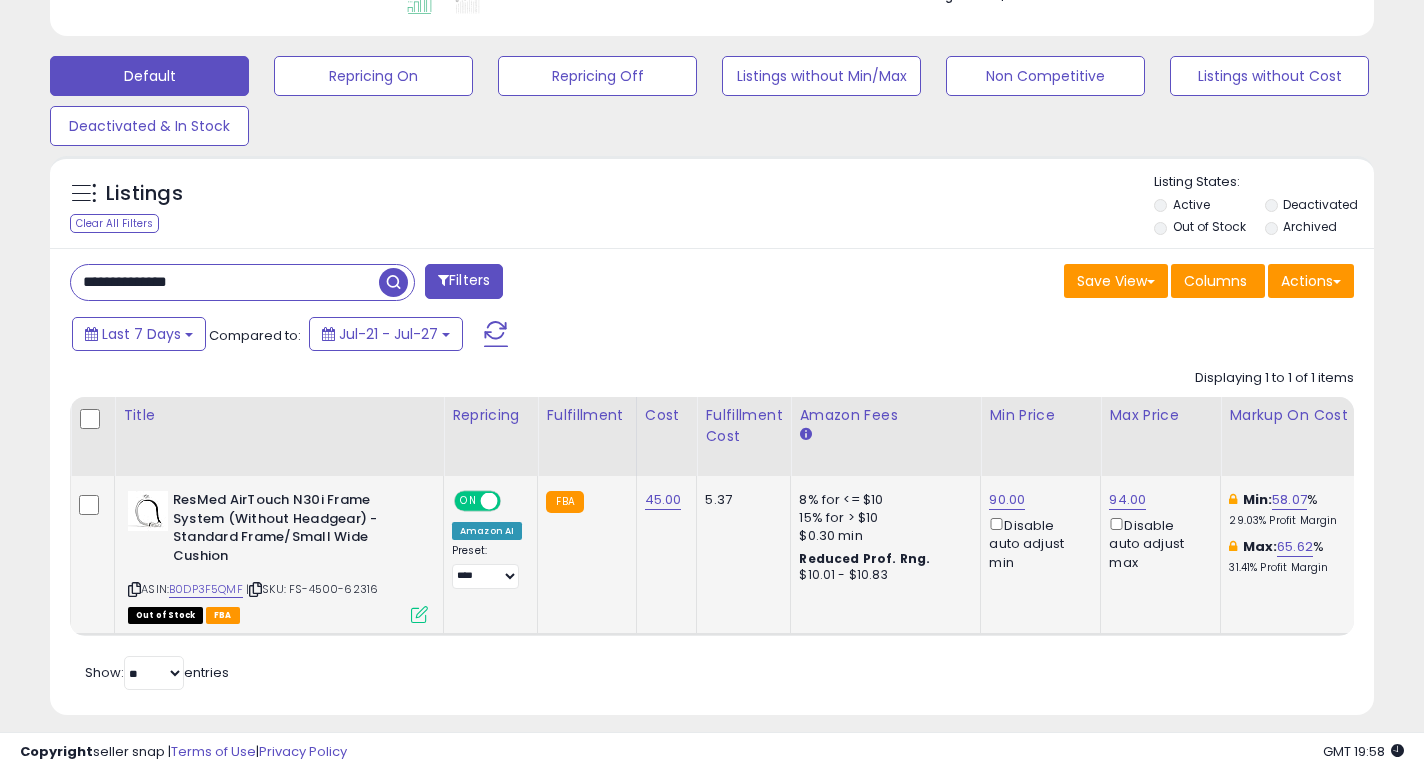click on "**********" at bounding box center [225, 282] 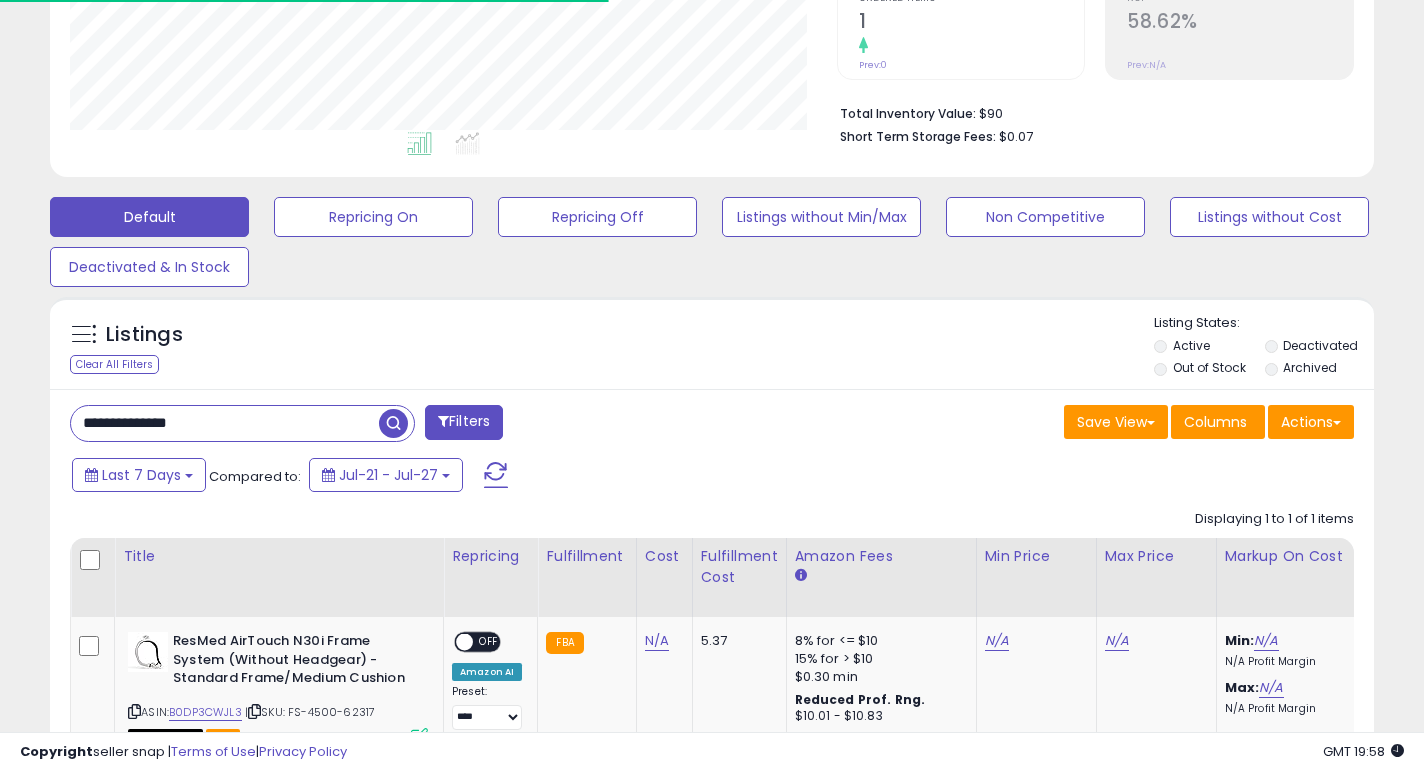 scroll, scrollTop: 574, scrollLeft: 0, axis: vertical 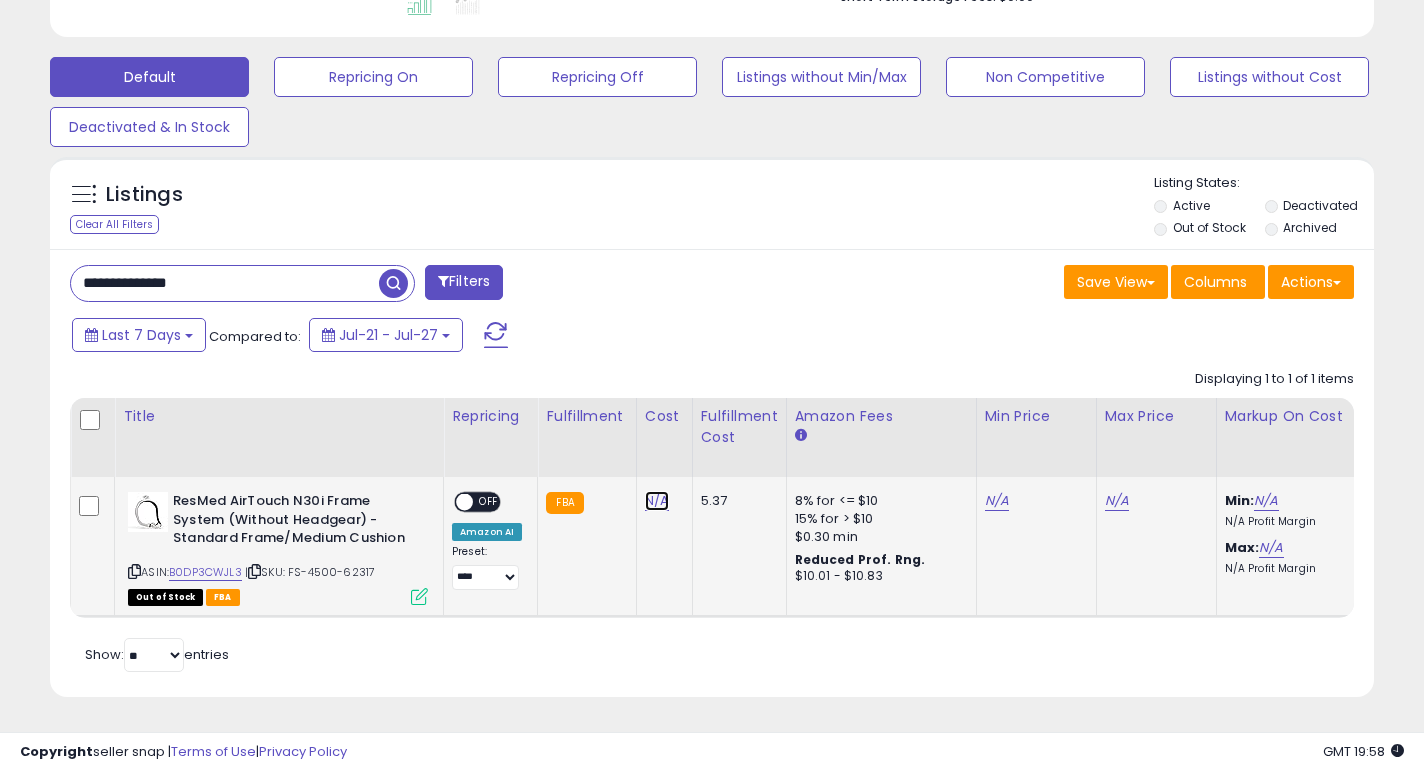 click on "N/A" at bounding box center (657, 501) 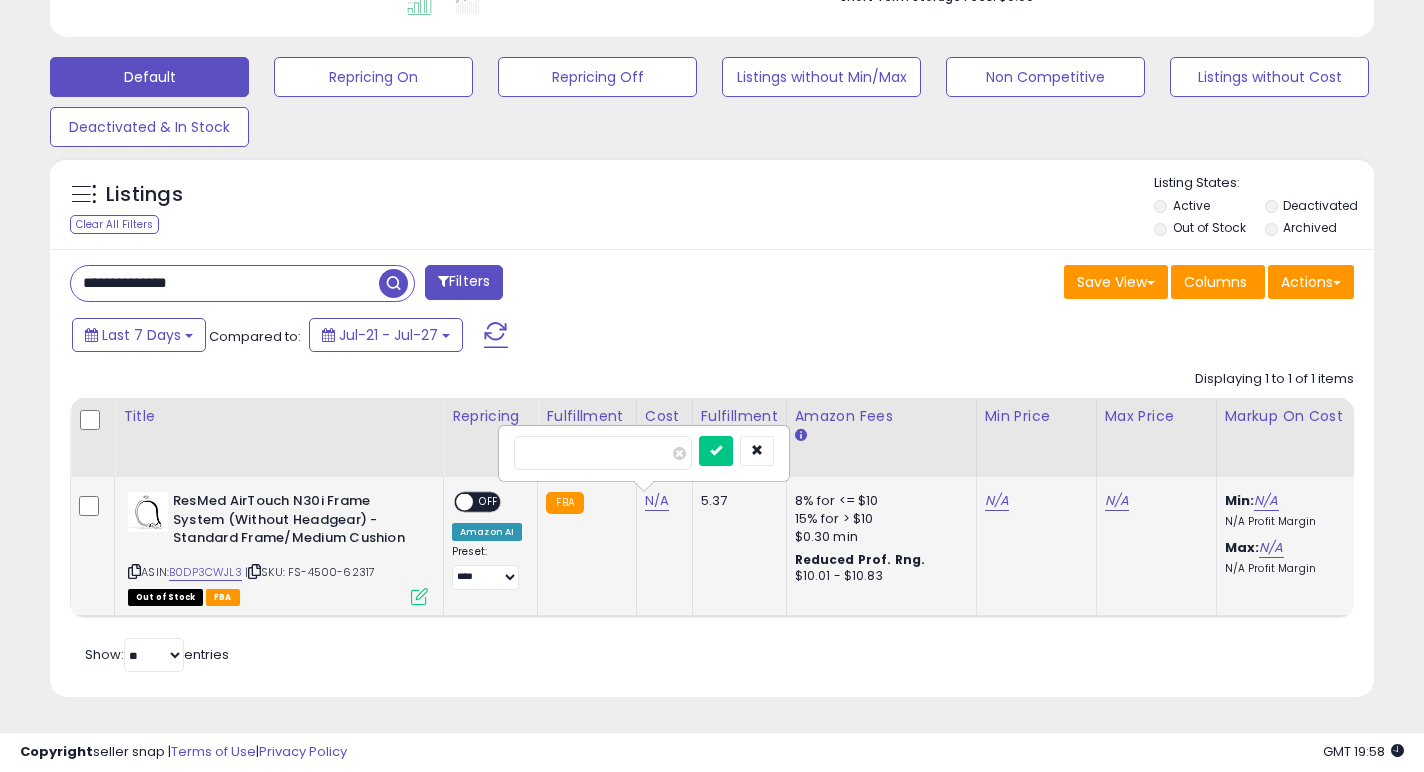 type on "**" 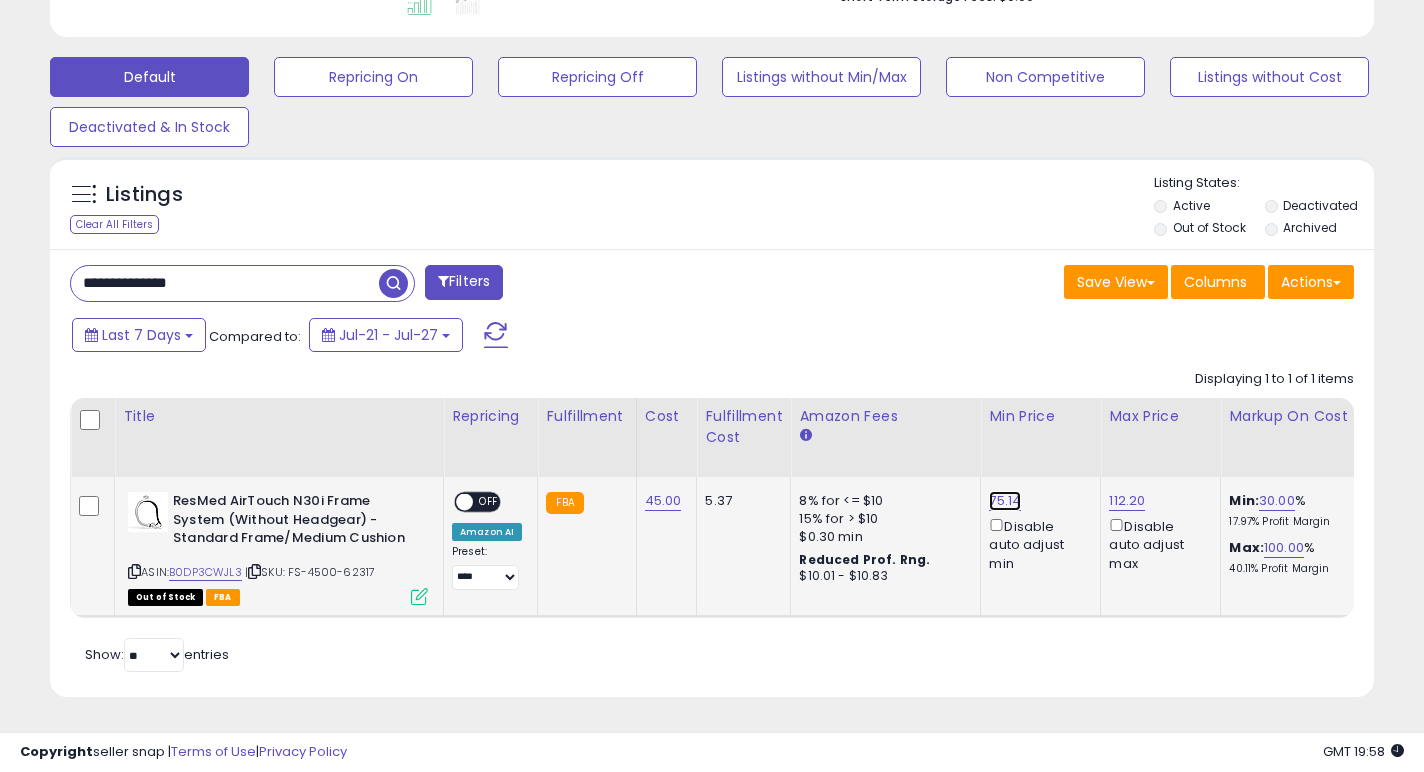 click on "75.14" at bounding box center [1005, 501] 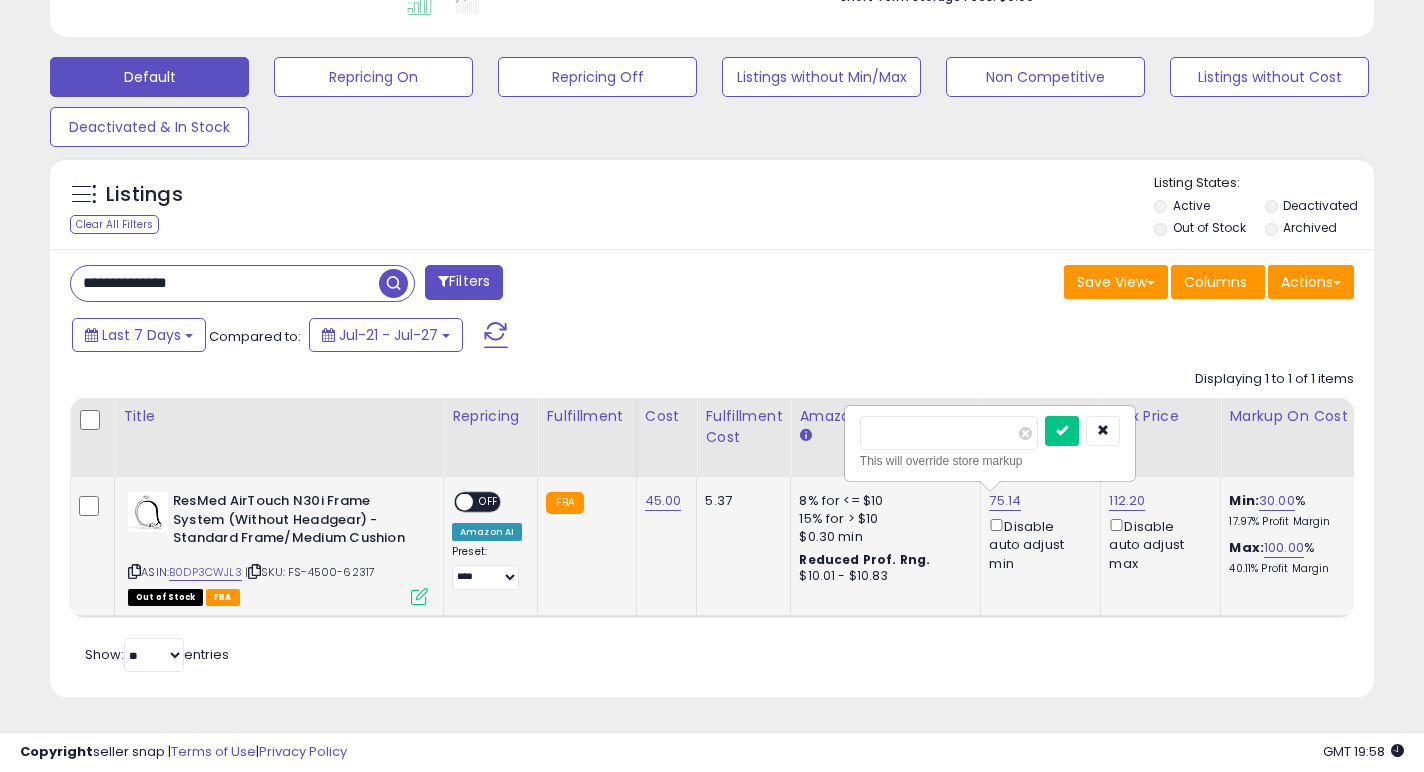 drag, startPoint x: 914, startPoint y: 425, endPoint x: 867, endPoint y: 425, distance: 47 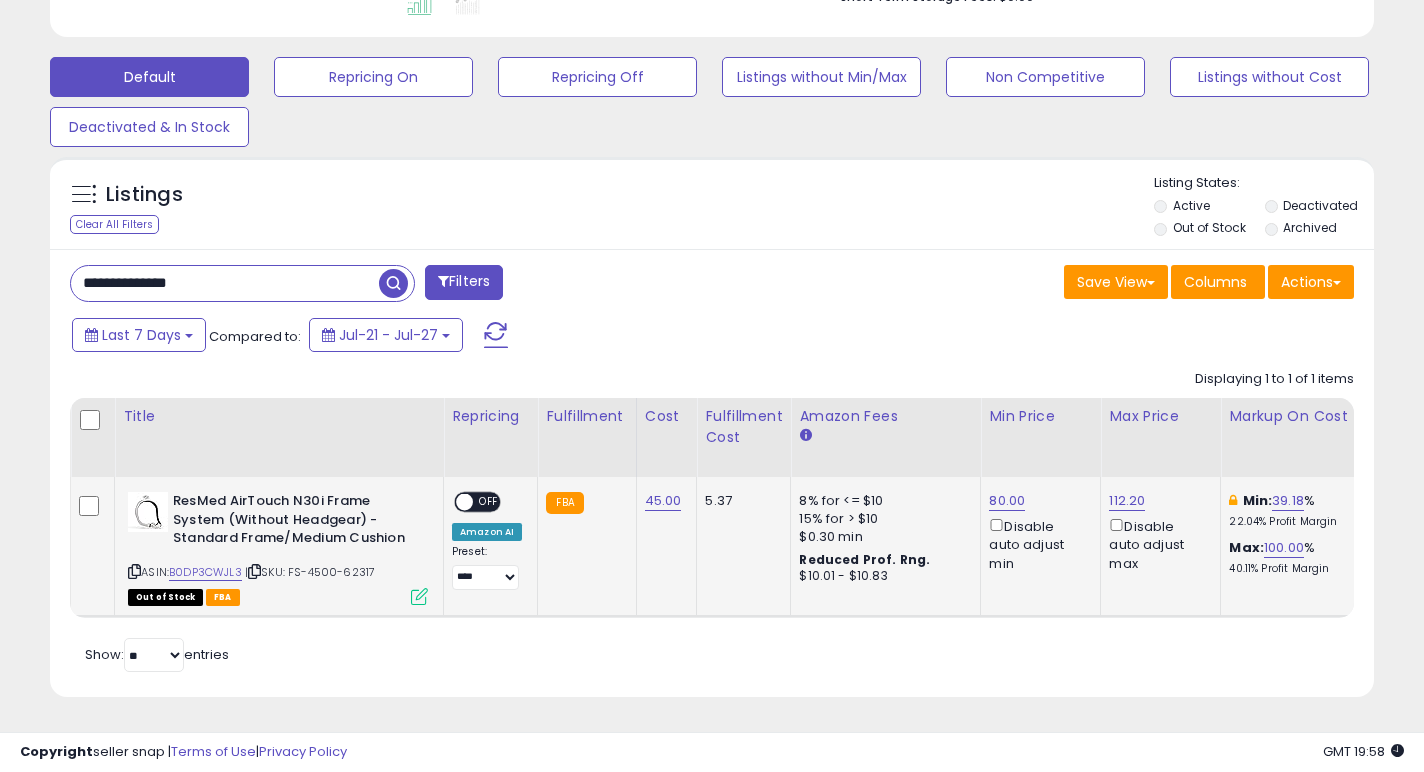 click on "**********" at bounding box center (487, 541) 